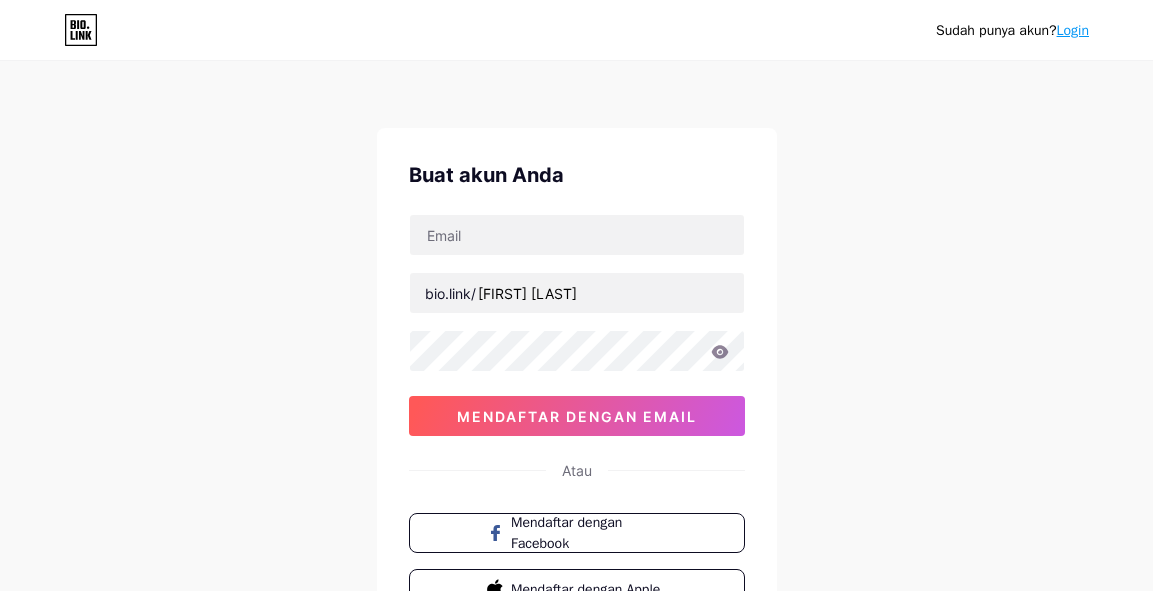 scroll, scrollTop: 0, scrollLeft: 0, axis: both 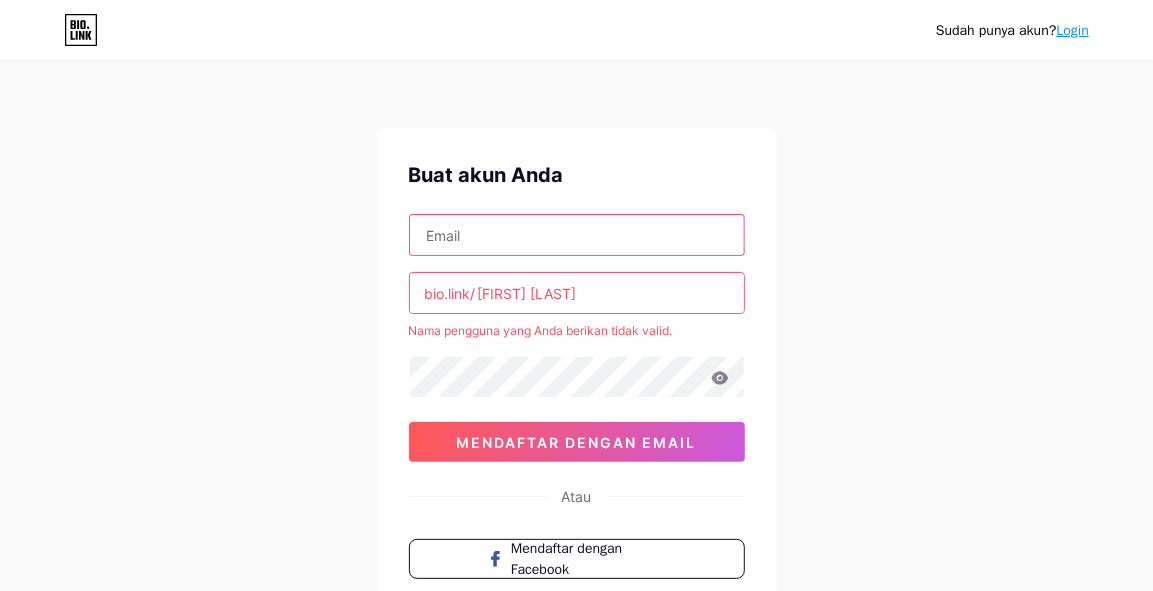 click at bounding box center (577, 235) 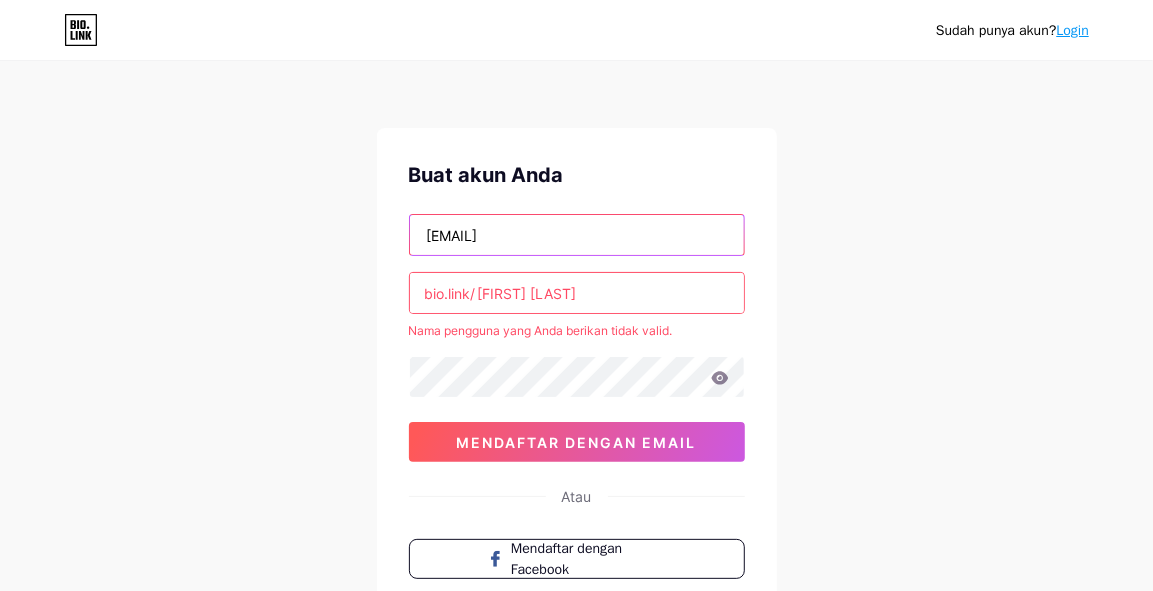 type on "[EMAIL]" 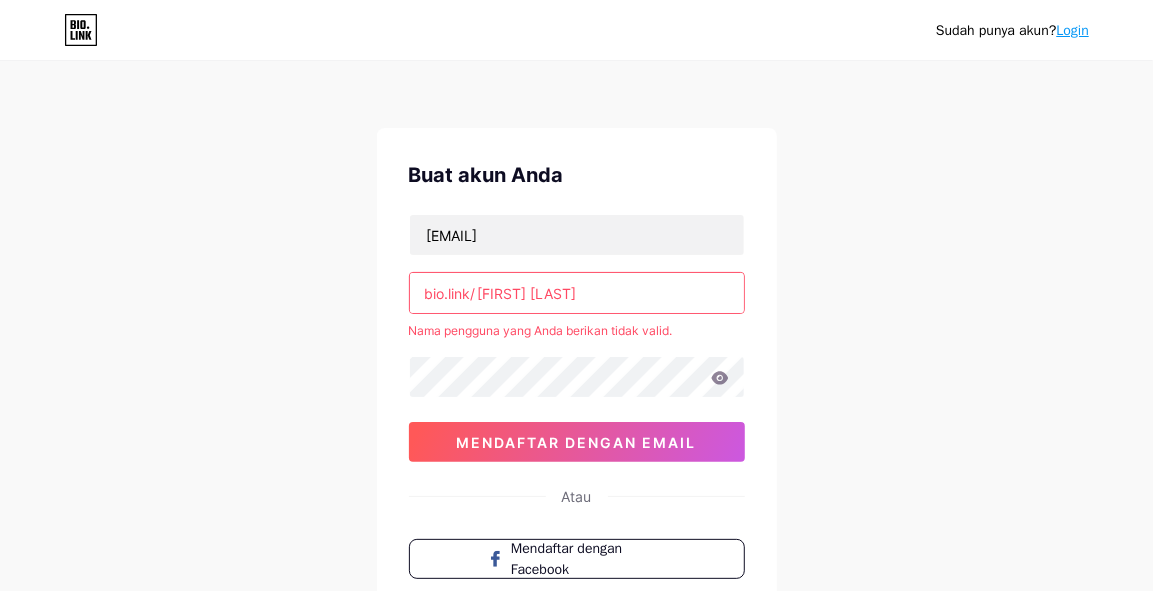 click 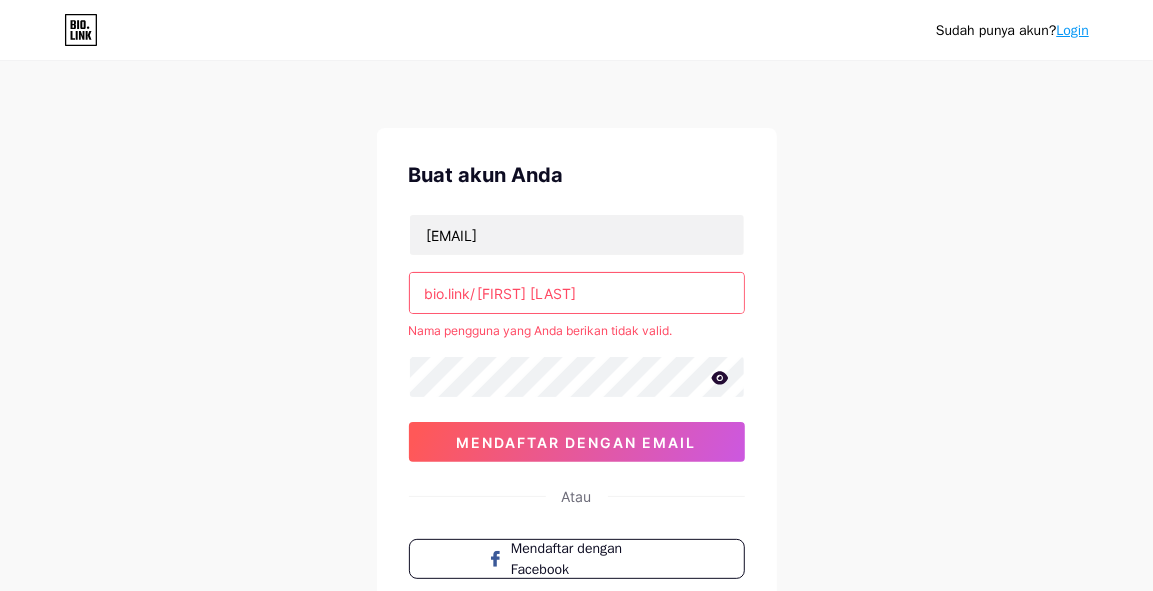 click 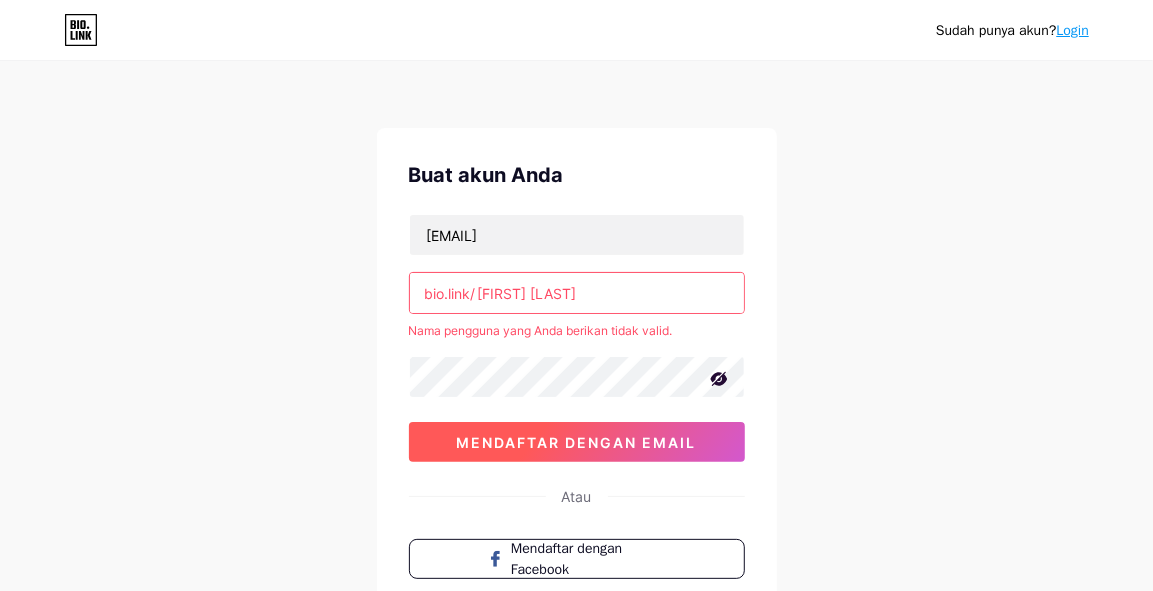 click on "Mendaftar dengan email" at bounding box center (577, 442) 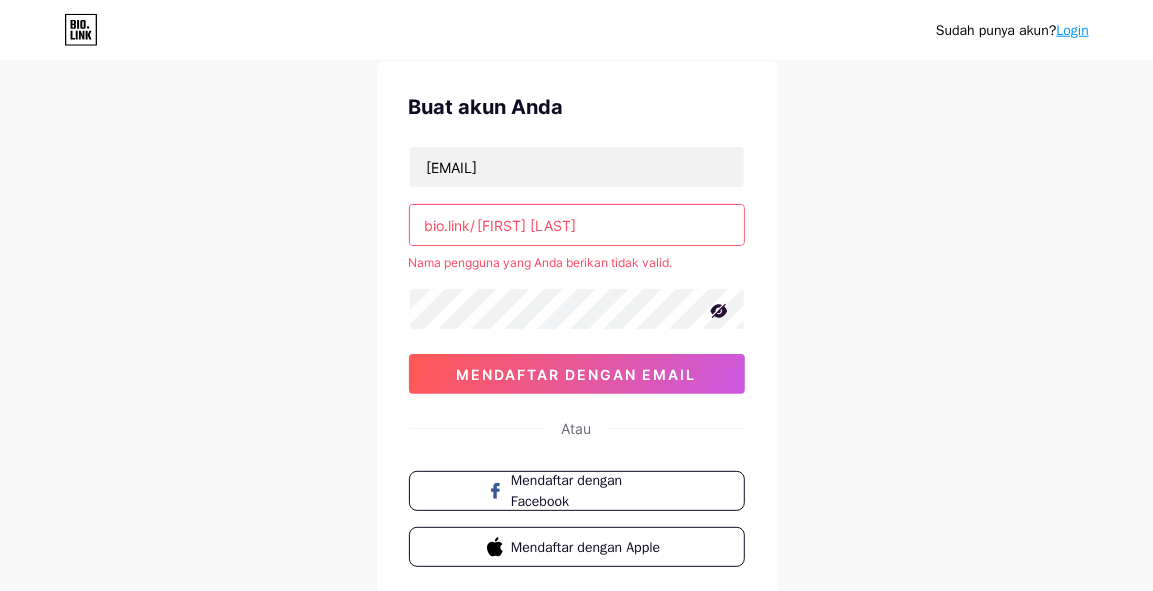 scroll, scrollTop: 0, scrollLeft: 0, axis: both 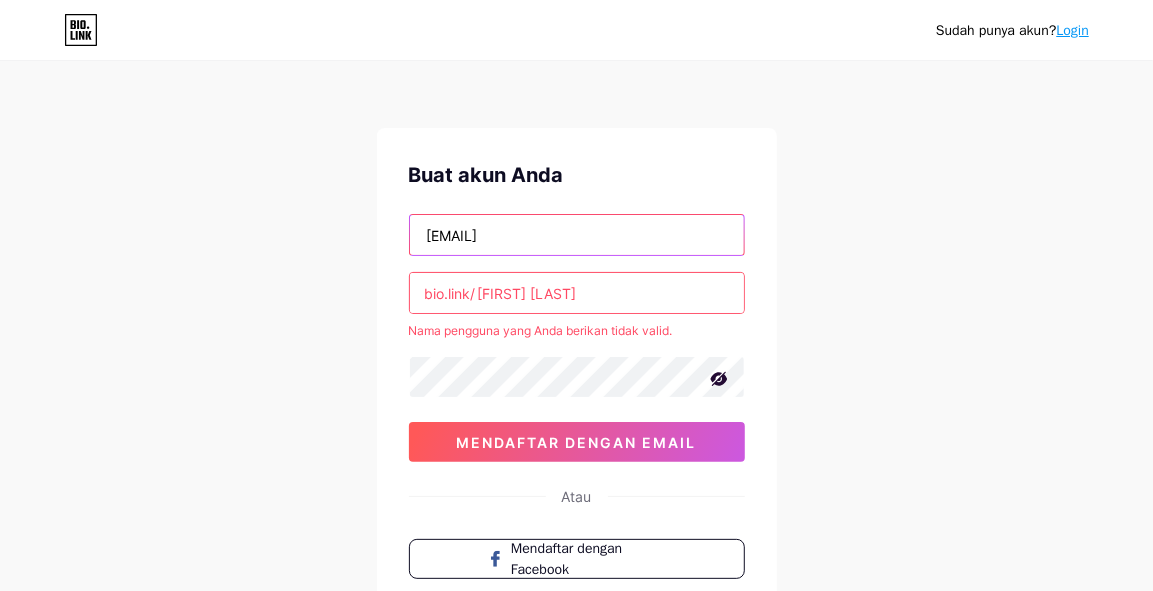 click on "[EMAIL]" at bounding box center (577, 235) 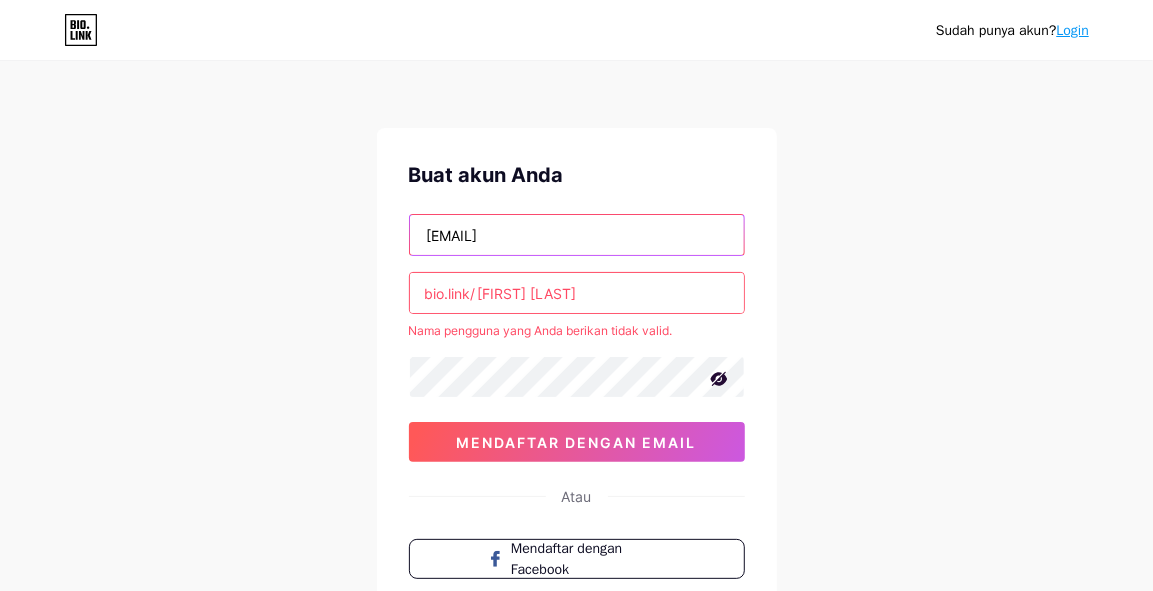drag, startPoint x: 620, startPoint y: 246, endPoint x: 423, endPoint y: 232, distance: 197.49684 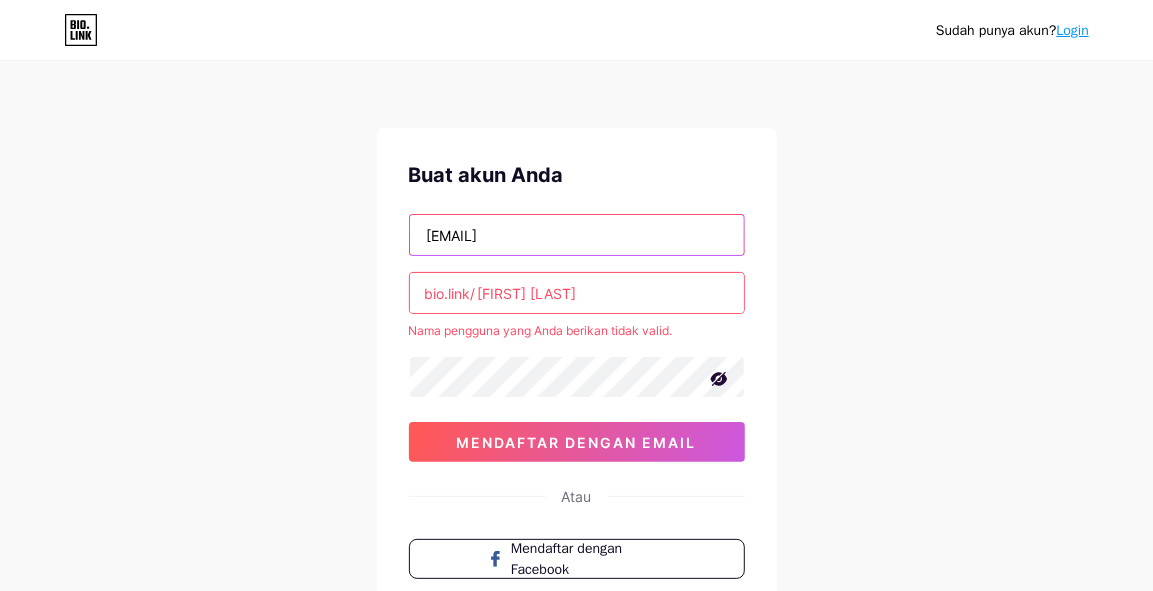 click on "[EMAIL]" at bounding box center (577, 235) 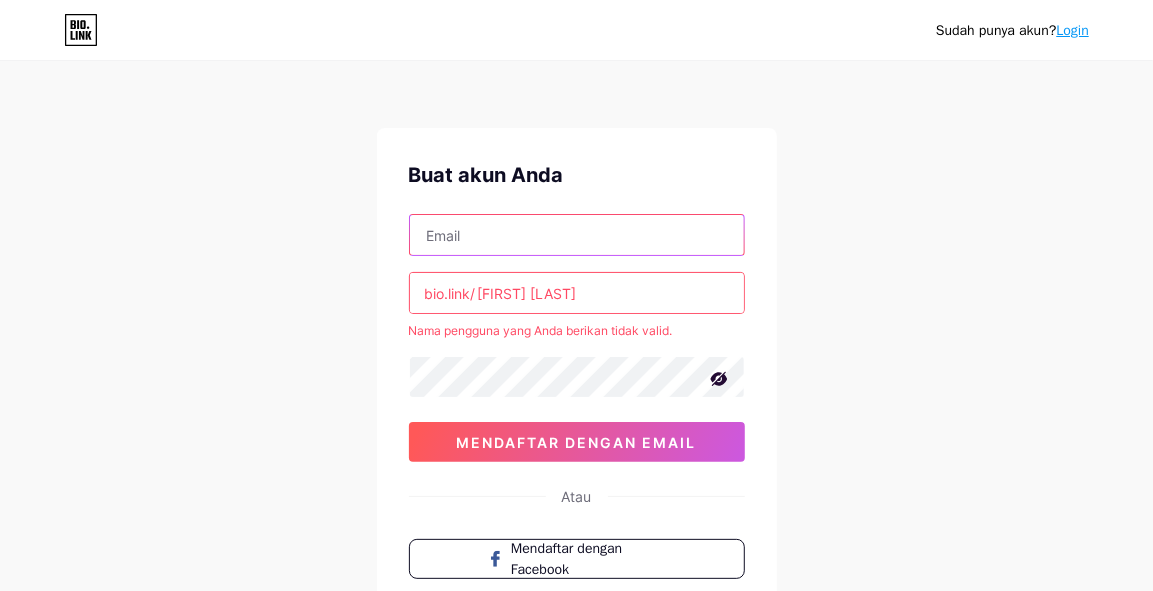 click at bounding box center [577, 235] 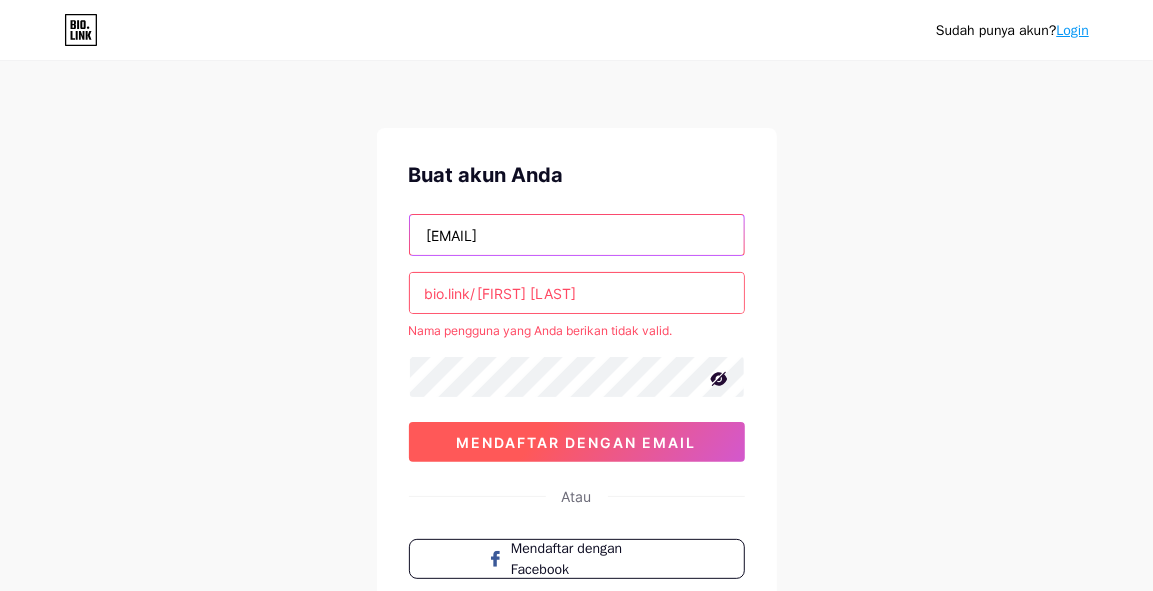 type on "[EMAIL]" 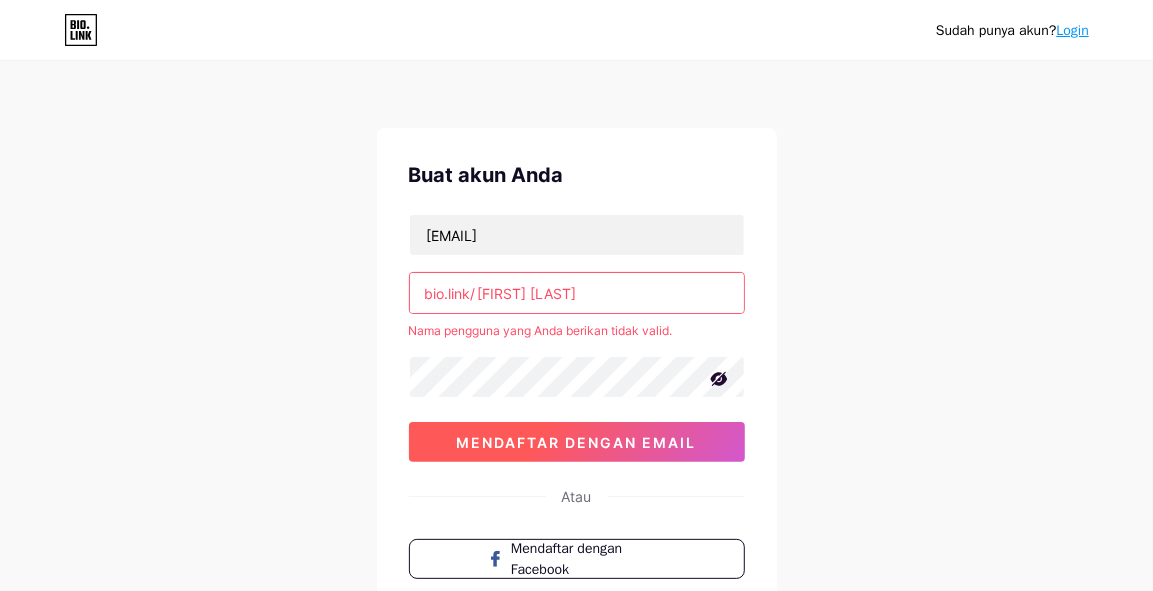 click on "Mendaftar dengan email" at bounding box center [577, 442] 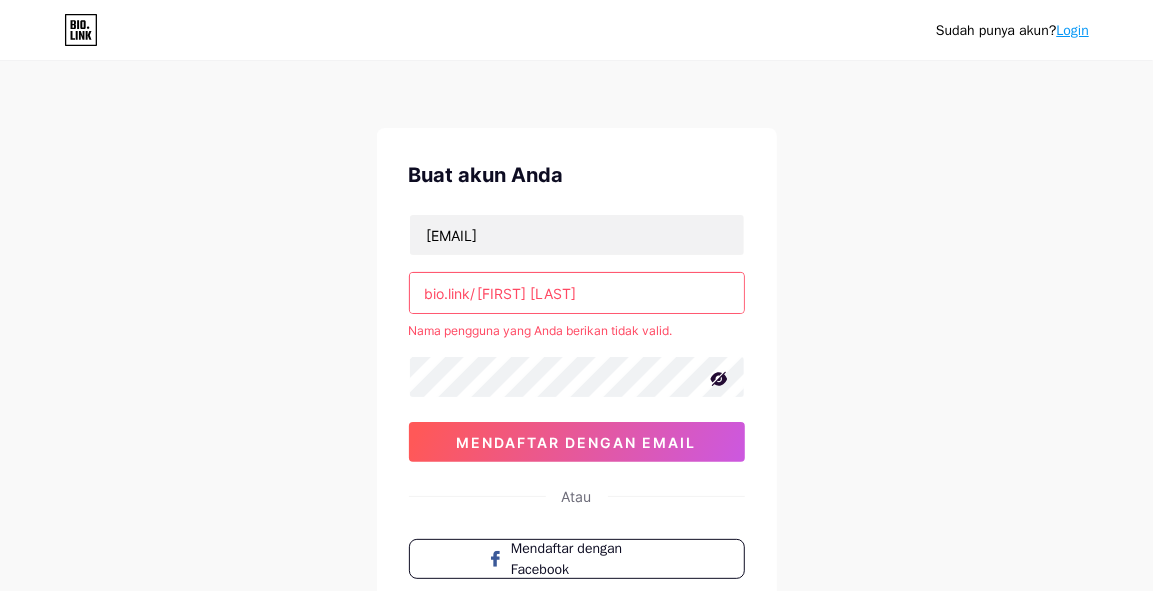 click on "[FIRST] [LAST]" at bounding box center [577, 293] 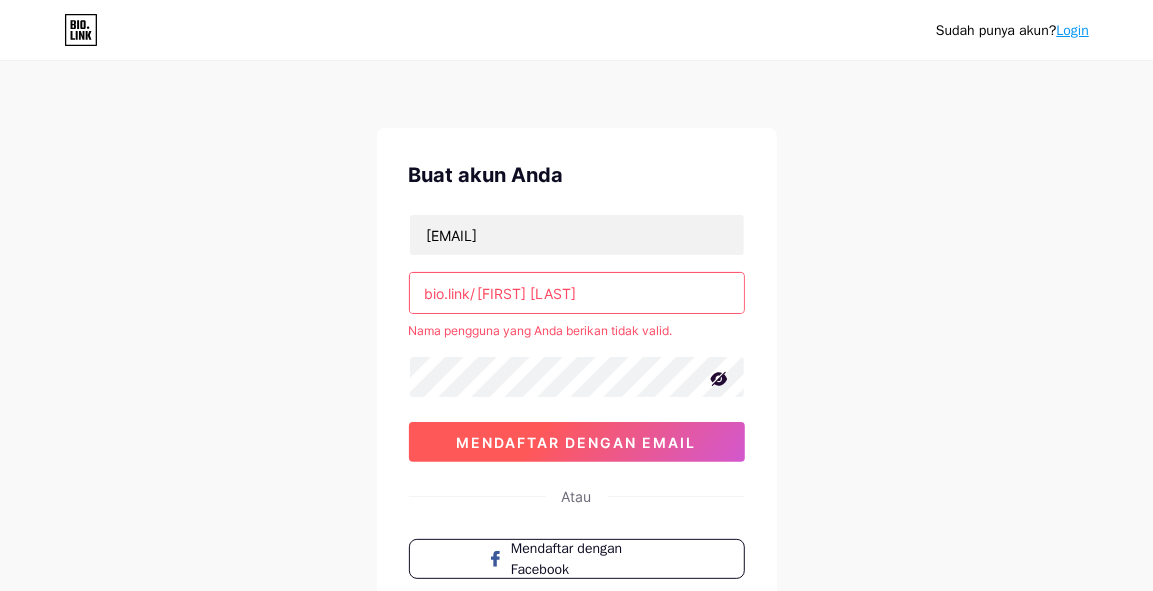 click on "Mendaftar dengan email" at bounding box center (577, 442) 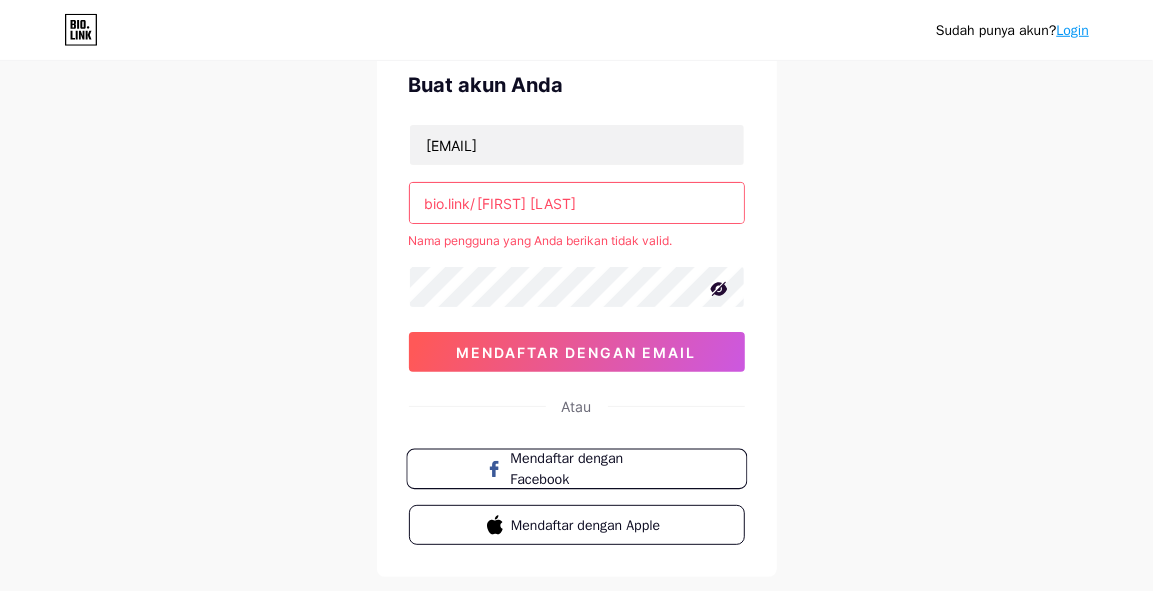 scroll, scrollTop: 198, scrollLeft: 0, axis: vertical 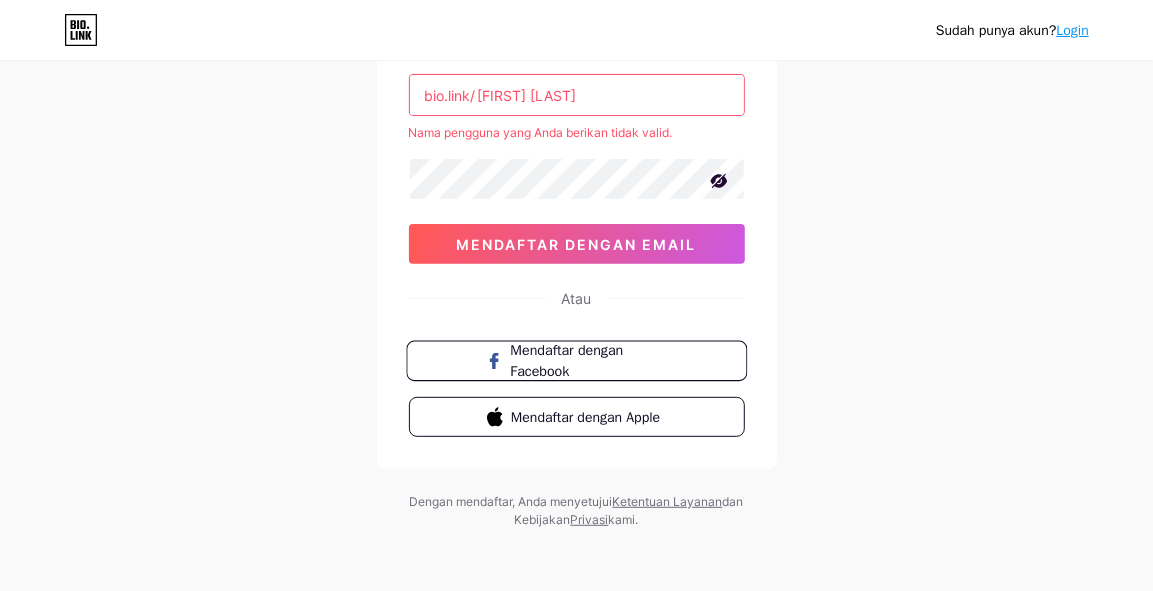 click on "Mendaftar dengan Facebook" at bounding box center [588, 361] 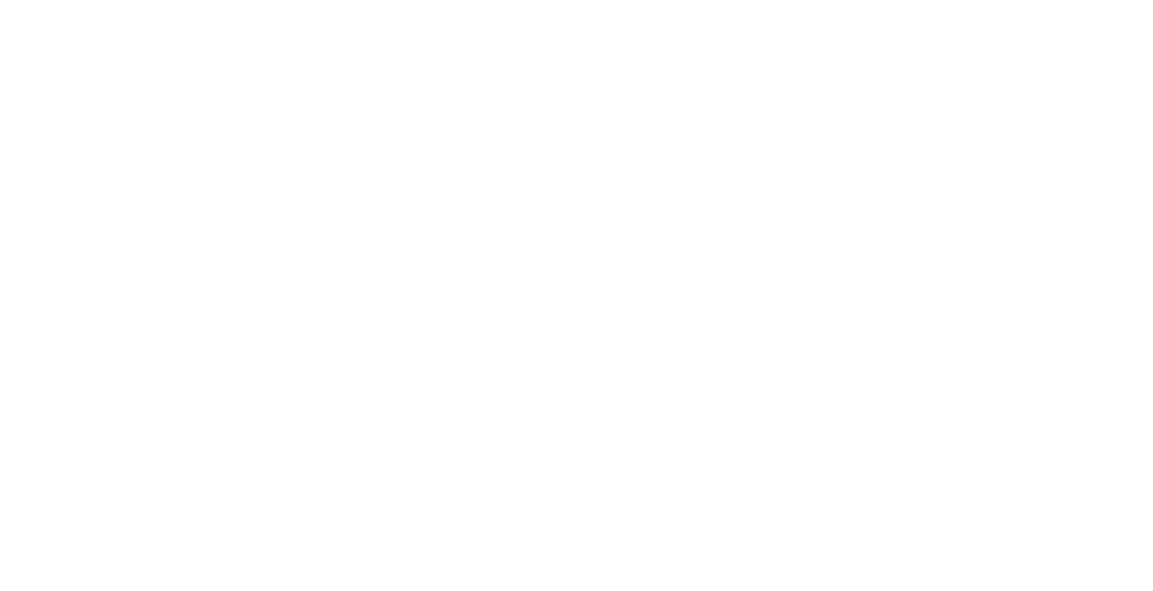 scroll, scrollTop: 0, scrollLeft: 0, axis: both 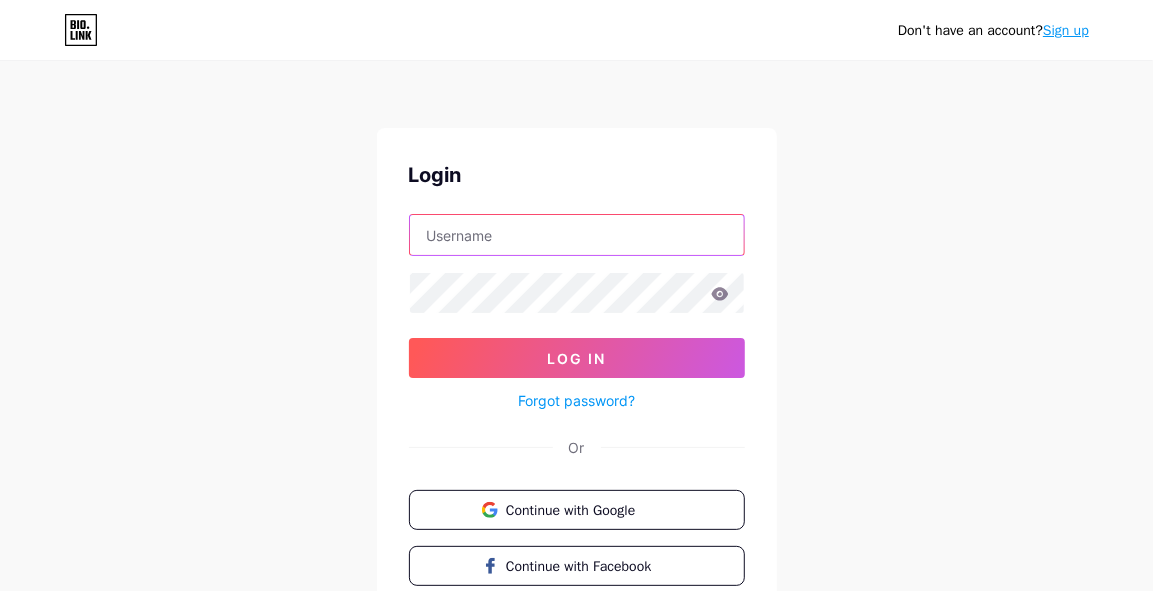 click at bounding box center (577, 235) 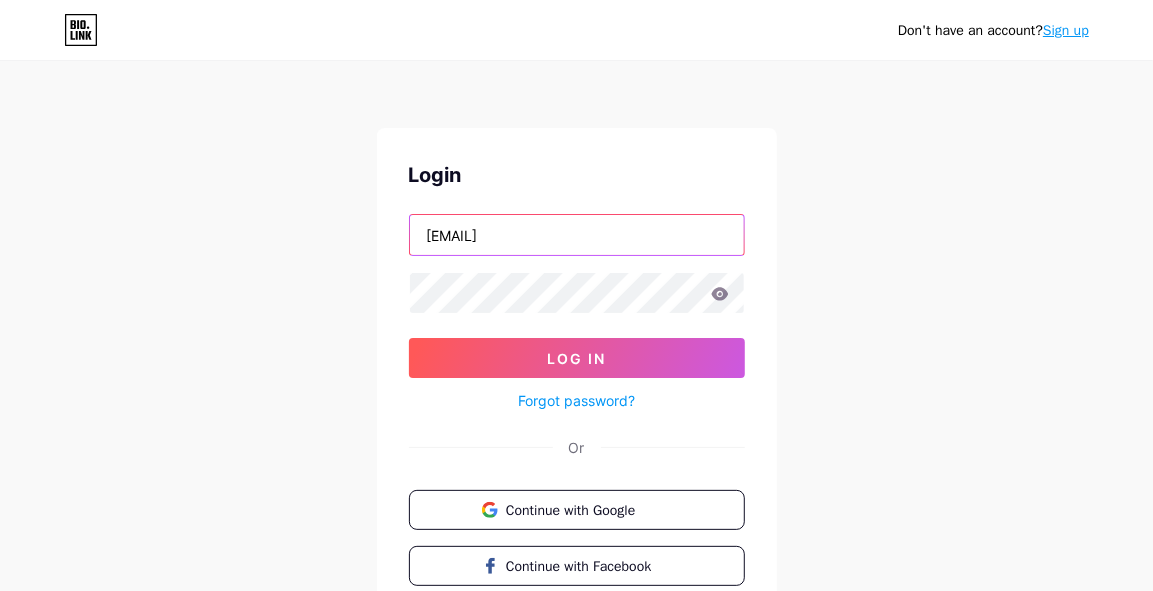 type on "[EMAIL]" 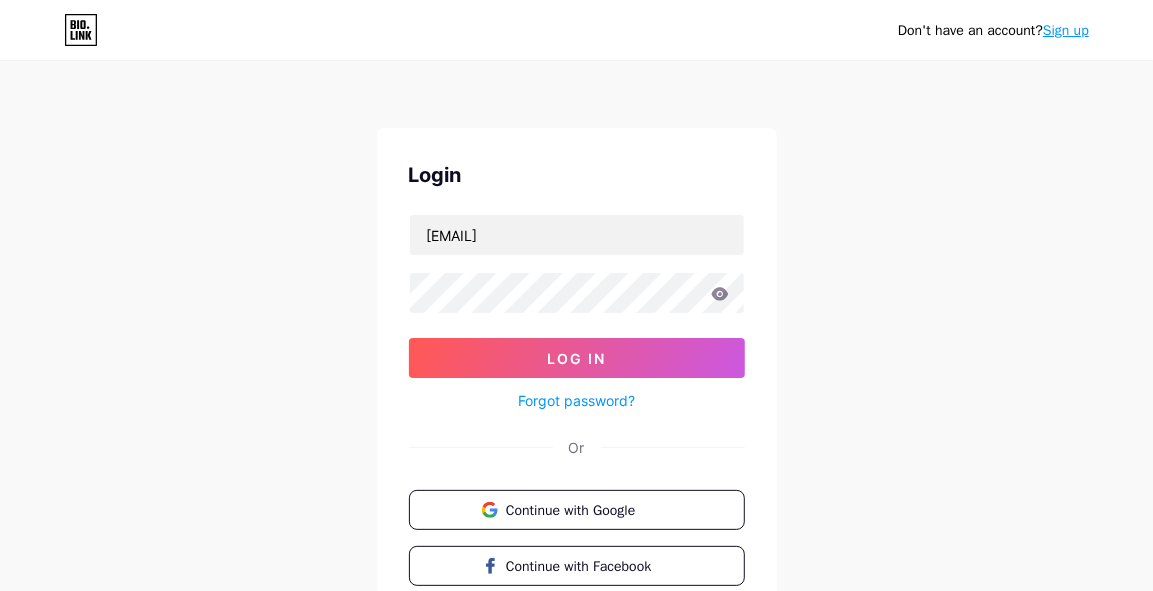 click 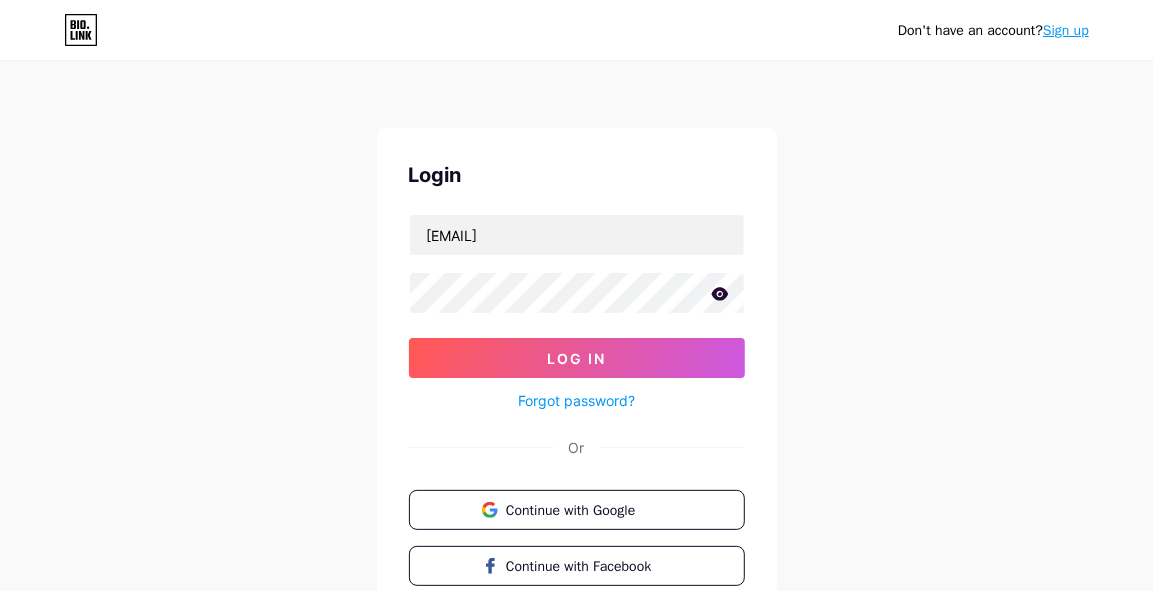 click 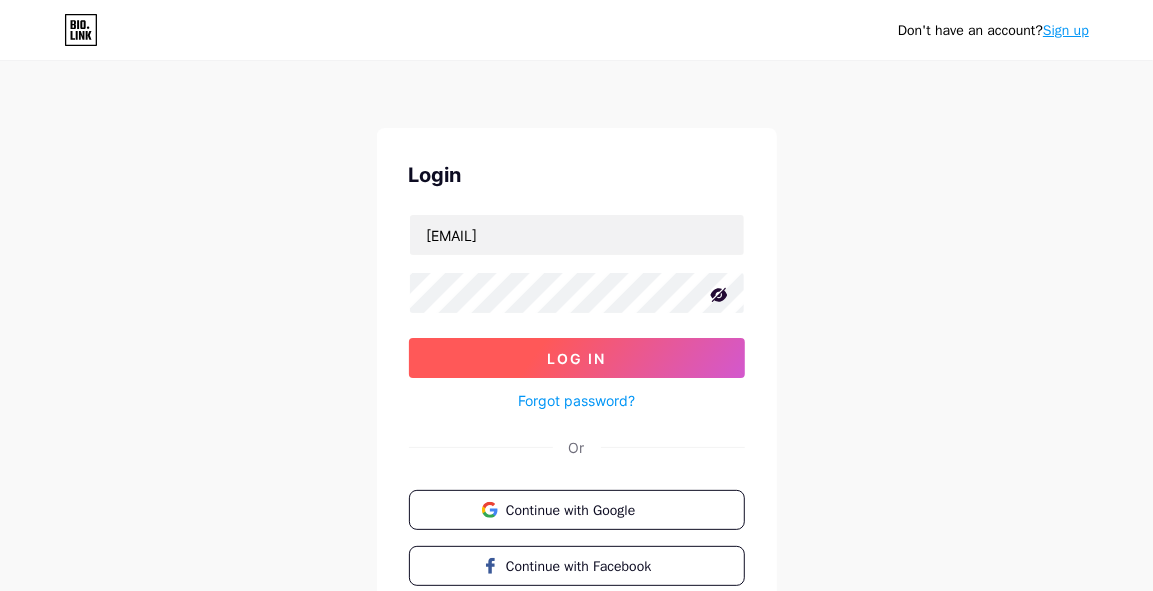 click on "Log In" at bounding box center [576, 358] 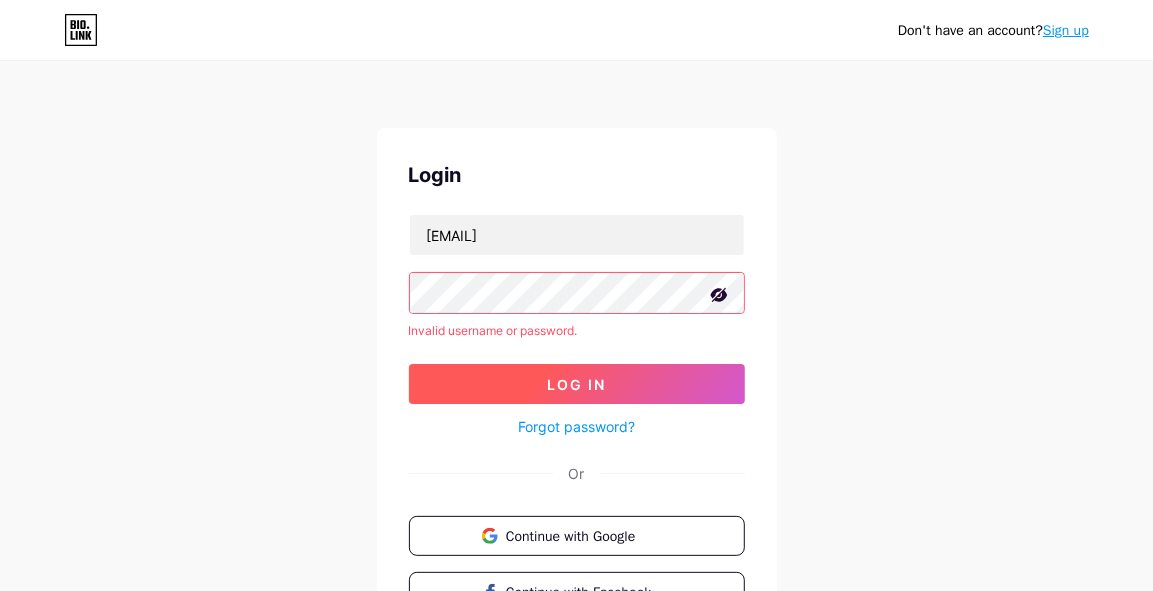 click on "Log In" at bounding box center [576, 384] 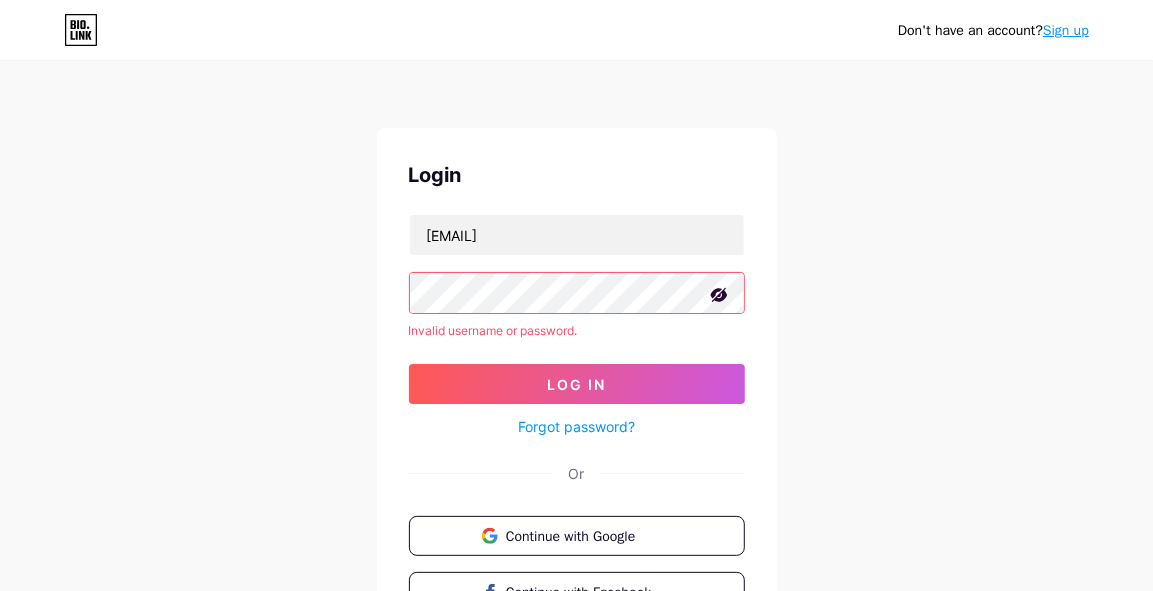 click on "Forgot password?" at bounding box center (576, 426) 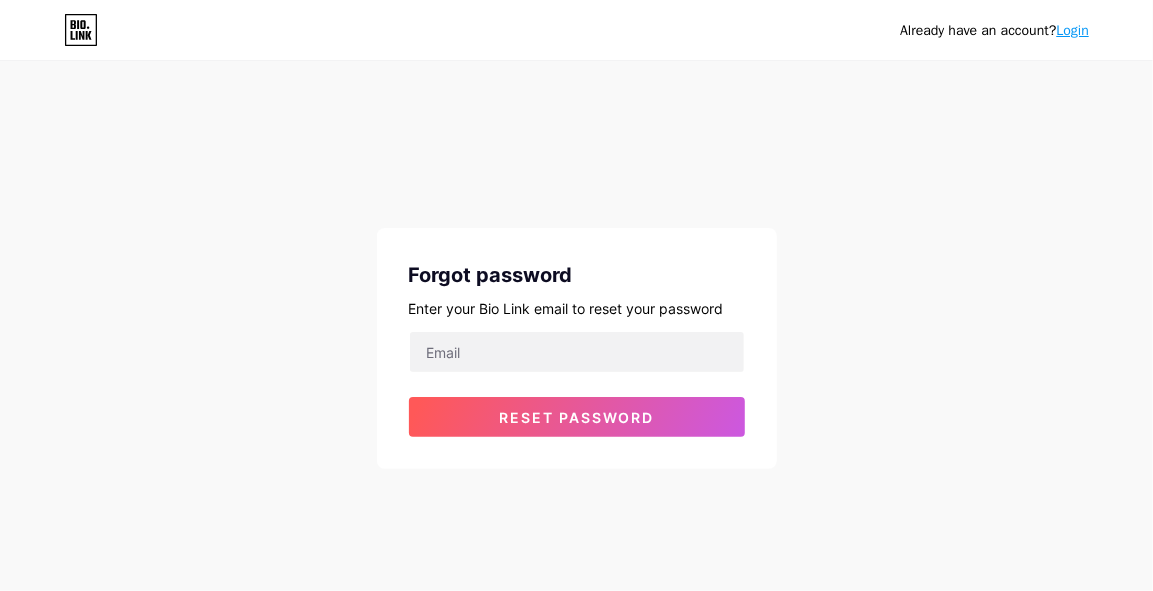 type on "[EMAIL]" 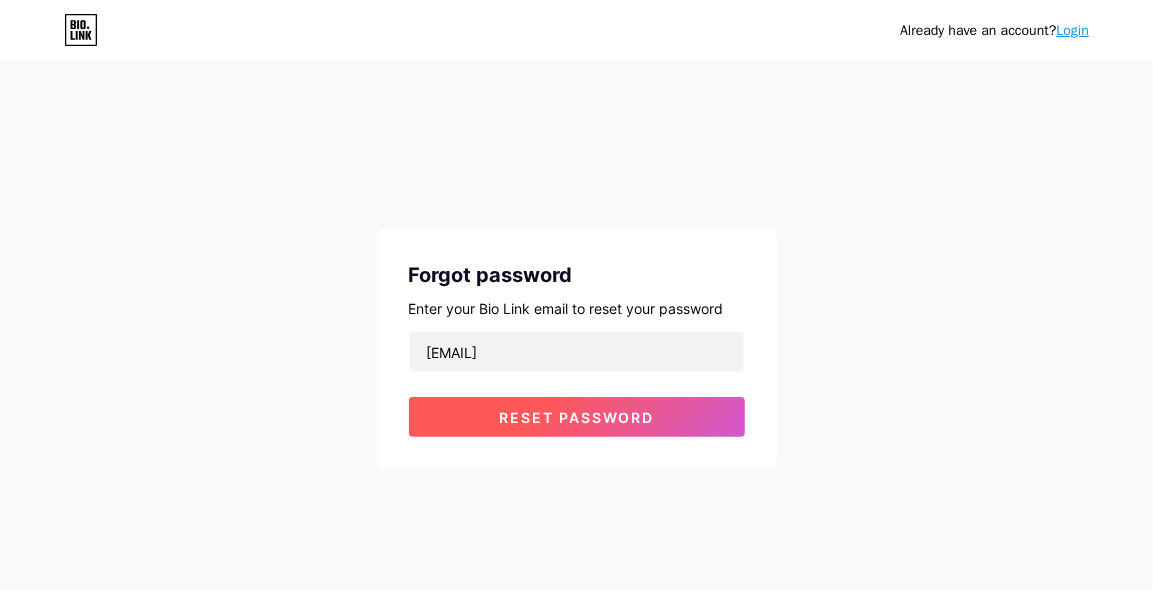 click on "Reset password" at bounding box center [576, 417] 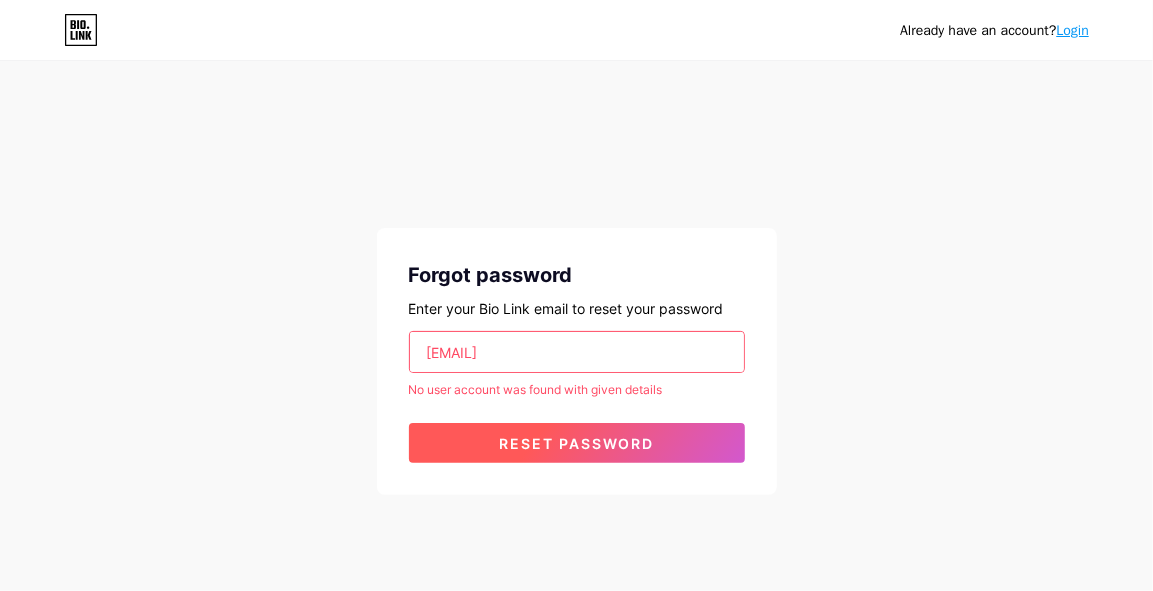 click on "Reset password" at bounding box center (577, 443) 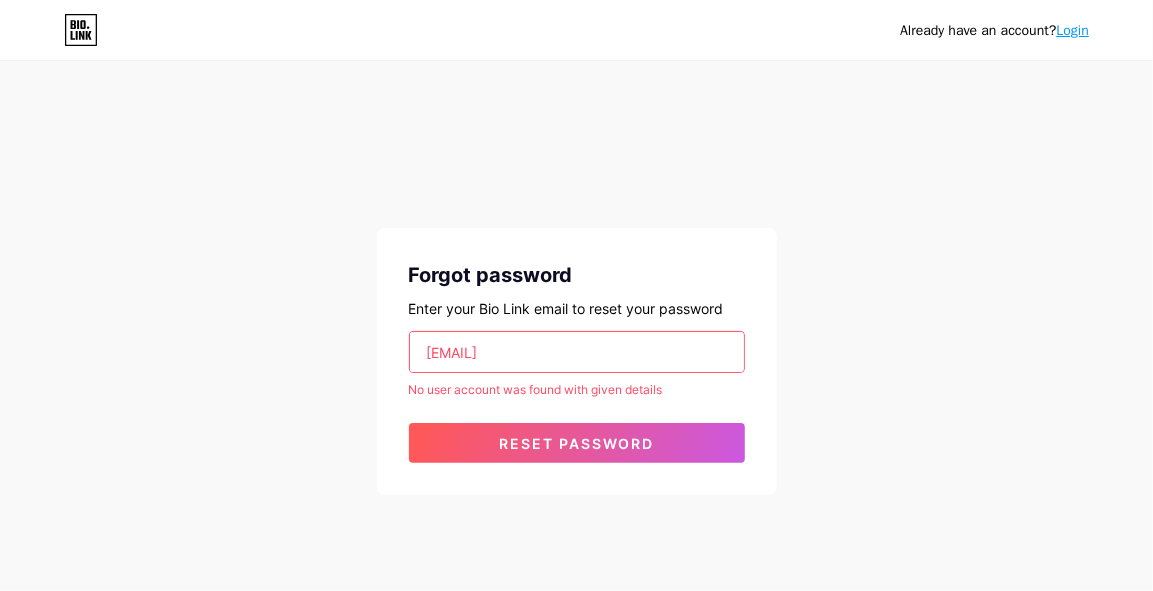 click on "[EMAIL]" at bounding box center (577, 352) 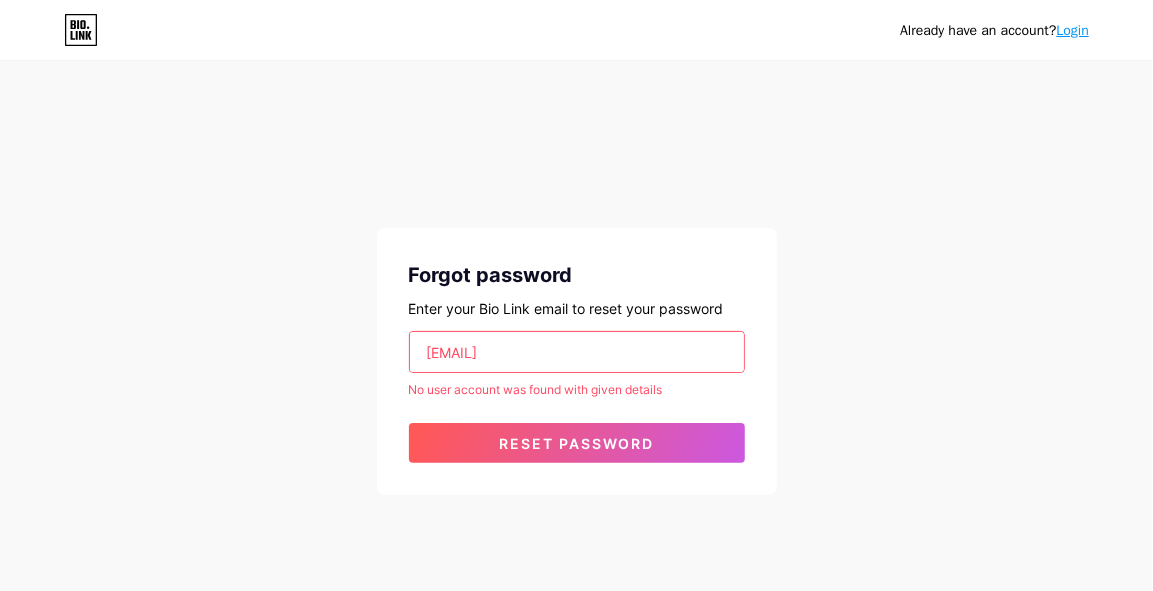 click on "[EMAIL]" at bounding box center [577, 352] 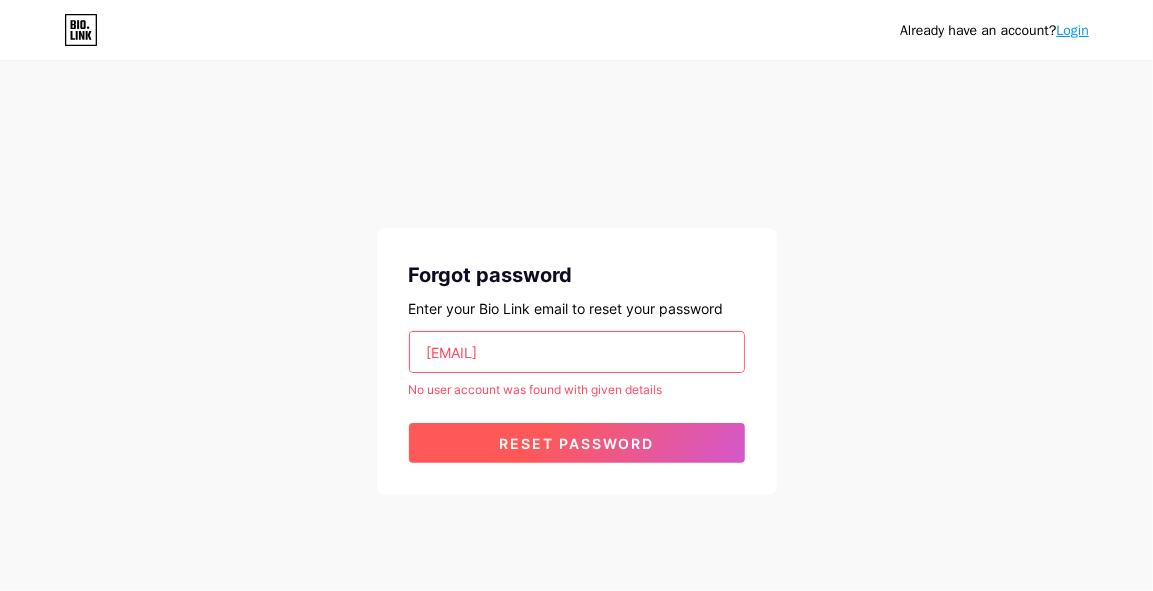 click on "Reset password" at bounding box center (576, 443) 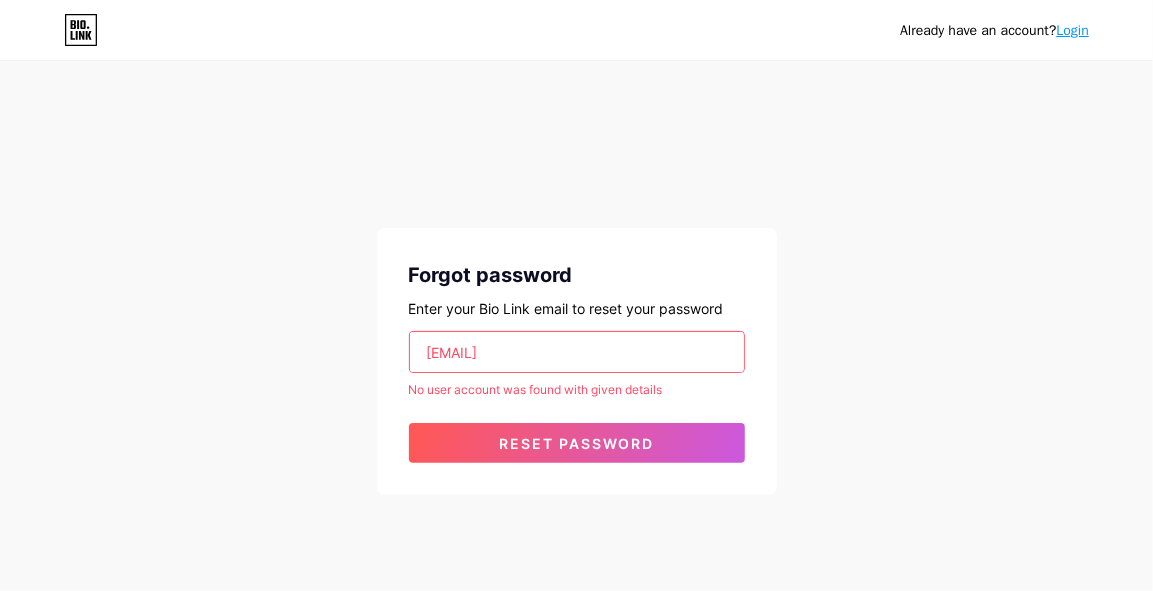 click on "[EMAIL]" at bounding box center [577, 352] 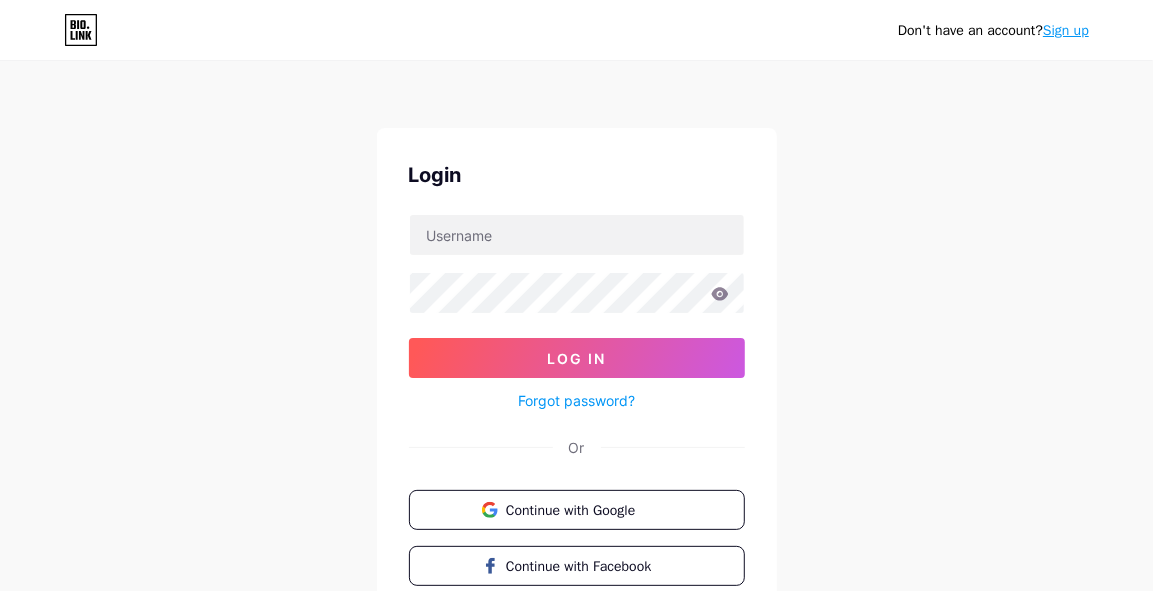 type on "[EMAIL]" 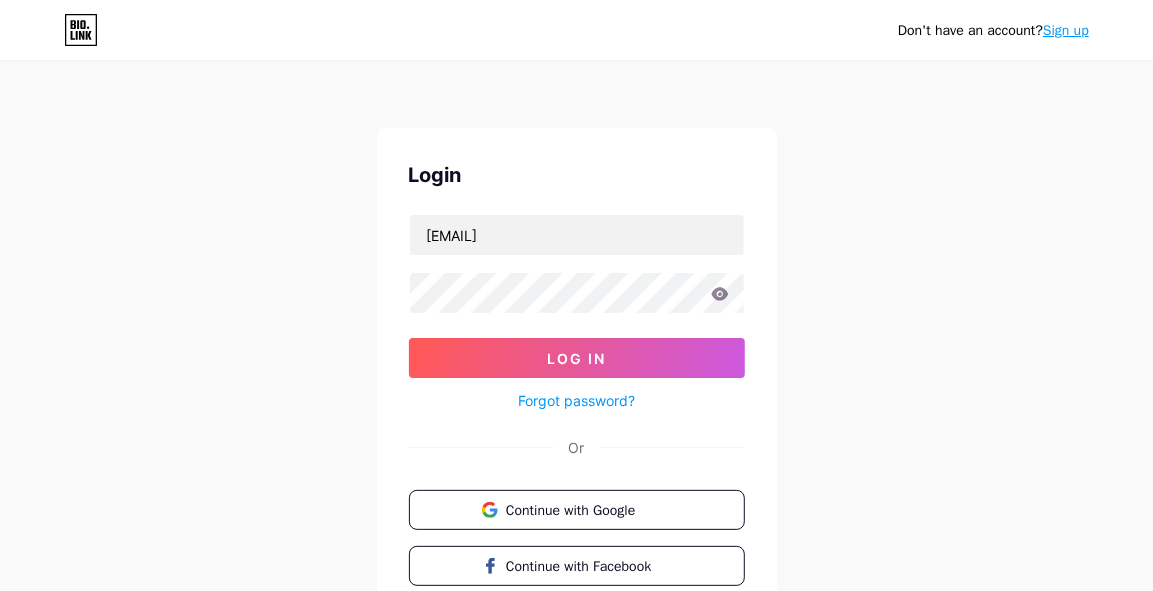 click 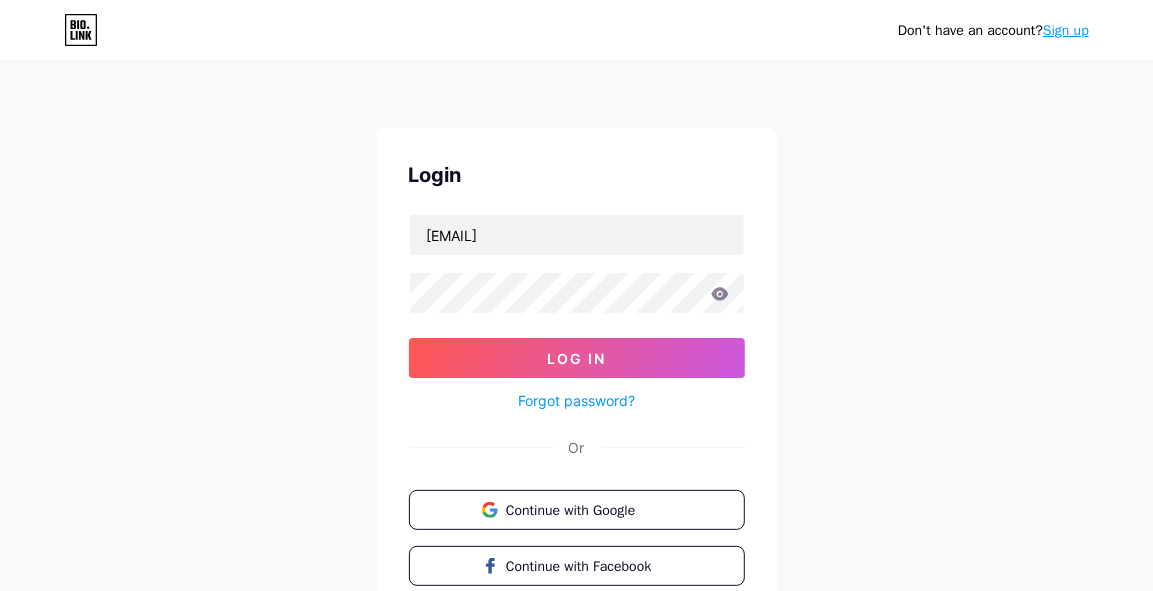 click 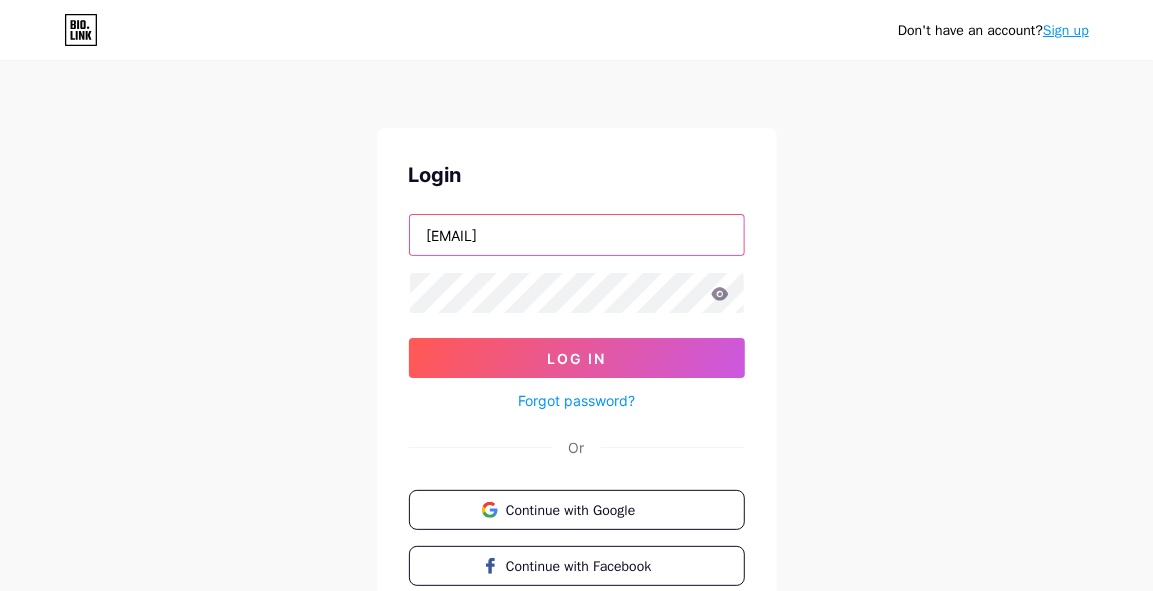 click on "[EMAIL]" at bounding box center (577, 235) 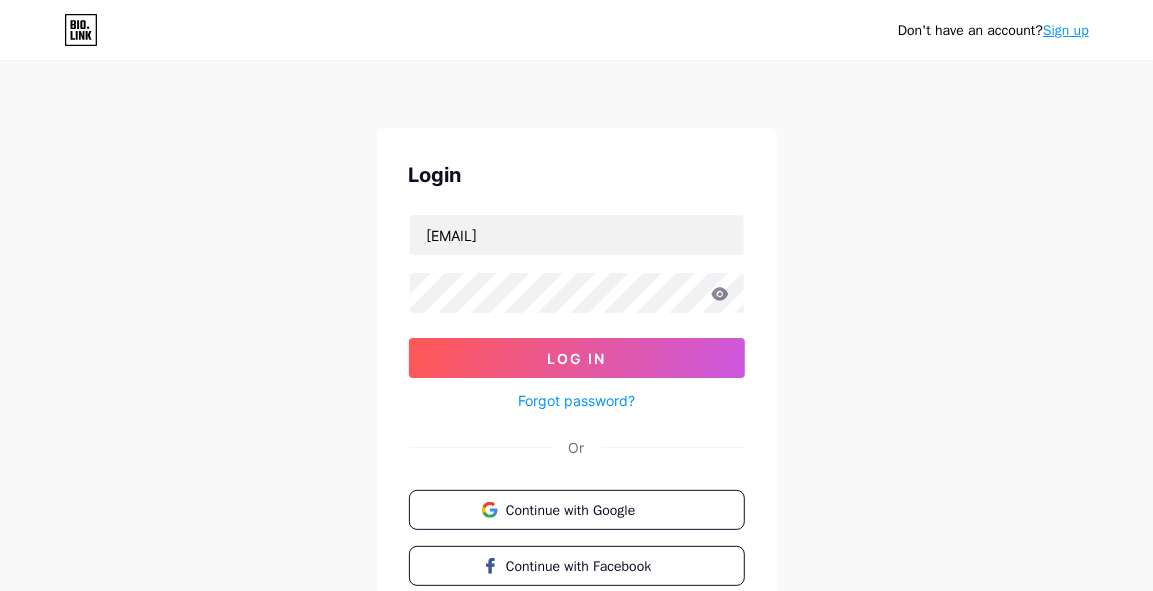 click 